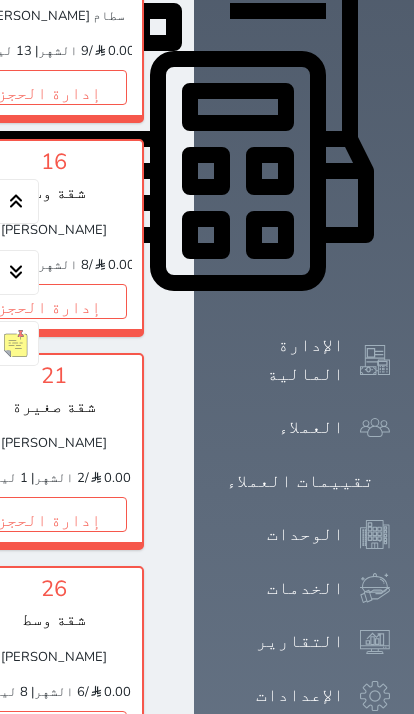 scroll, scrollTop: 885, scrollLeft: 0, axis: vertical 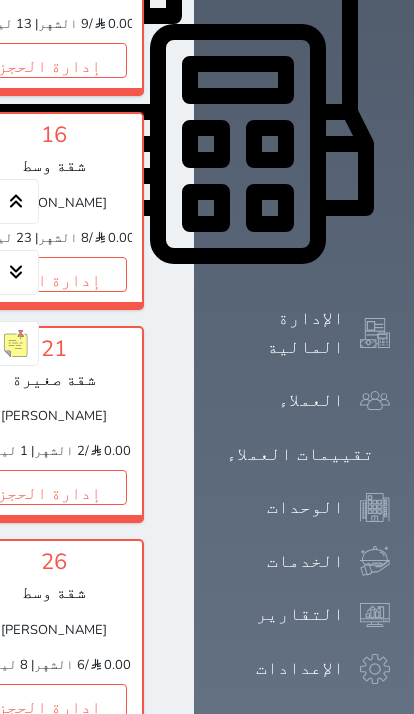 click on "إدارة الحجز" at bounding box center (-146, 60) 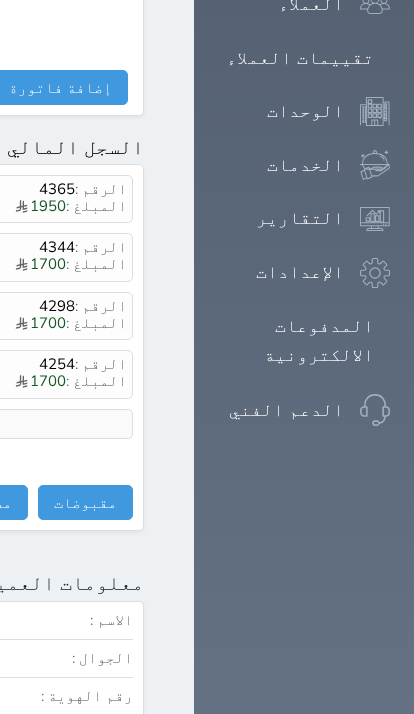 scroll, scrollTop: 1285, scrollLeft: 0, axis: vertical 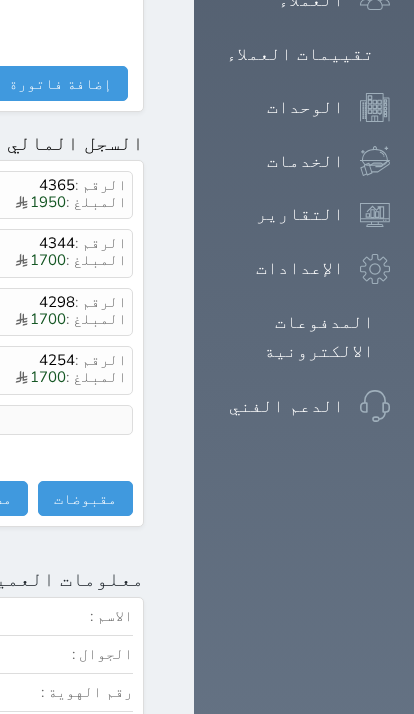 click at bounding box center [-336, 420] 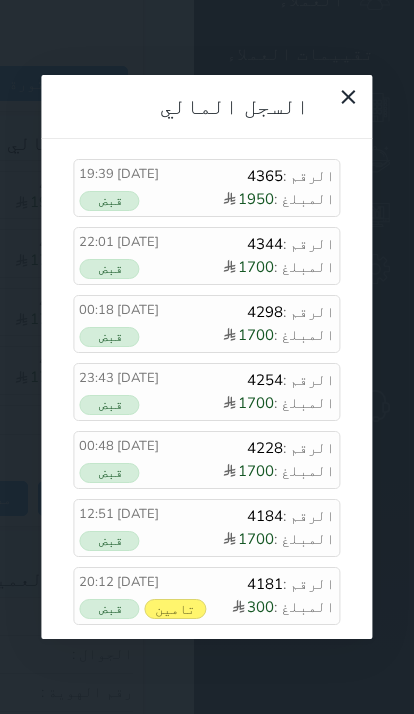scroll, scrollTop: 3, scrollLeft: 0, axis: vertical 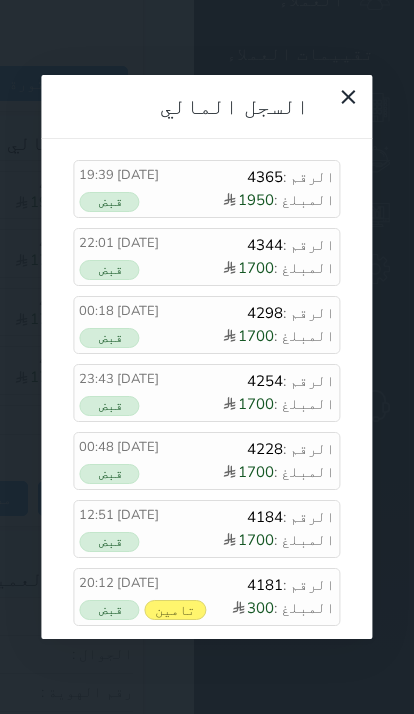 click on "السجل المالي               الرقم :  4365   المبلغ :  1950    [DATE] 19:39       قبض الرقم :  4344   المبلغ :  1700    [DATE] 22:01       قبض الرقم :  4298   المبلغ :  1700    [DATE] 00:18       قبض الرقم :  4254   المبلغ :  1700    [DATE] 23:43       قبض الرقم :  4228   المبلغ :  1700    [DATE] 00:48       قبض الرقم :  4184   المبلغ :  1700    [DATE] 12:51       قبض الرقم :  4181   المبلغ :  300    [DATE] 20:12     تامين   قبض" at bounding box center (207, 357) 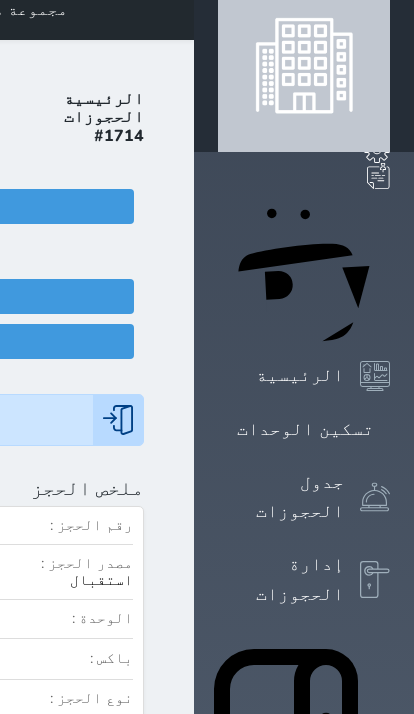 scroll, scrollTop: 0, scrollLeft: 0, axis: both 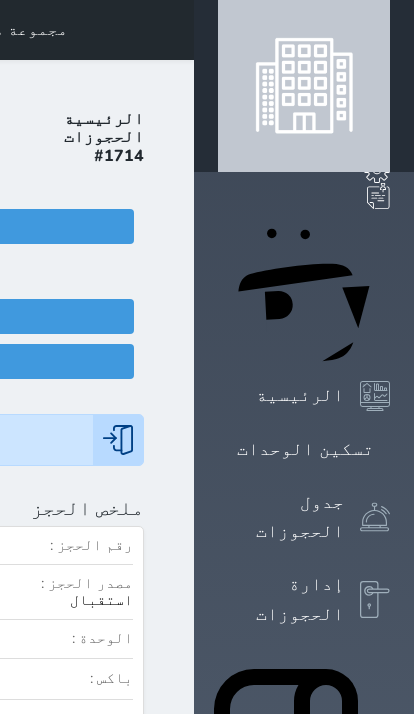 click on "تسجيل مغادرة" at bounding box center [-96, 361] 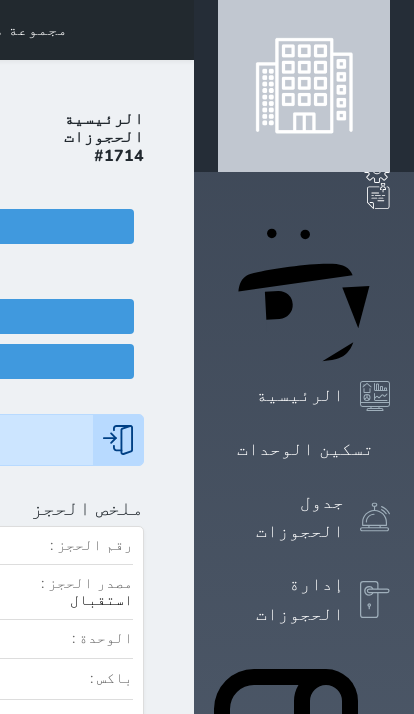 select on "59892" 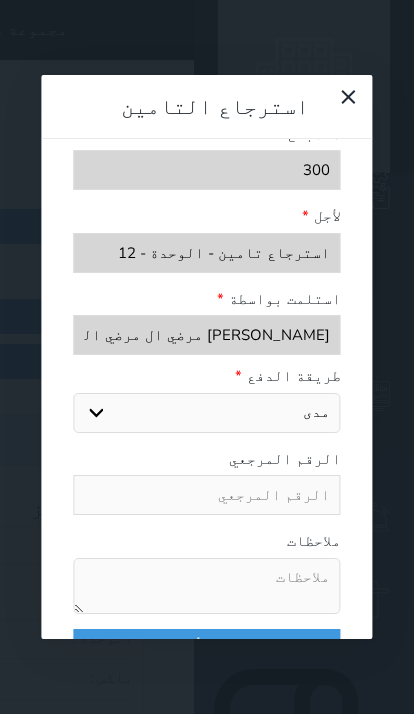click on "اختر طريقة الدفع   دفع نقدى   تحويل بنكى   مدى   بطاقة ائتمان" at bounding box center [206, 413] 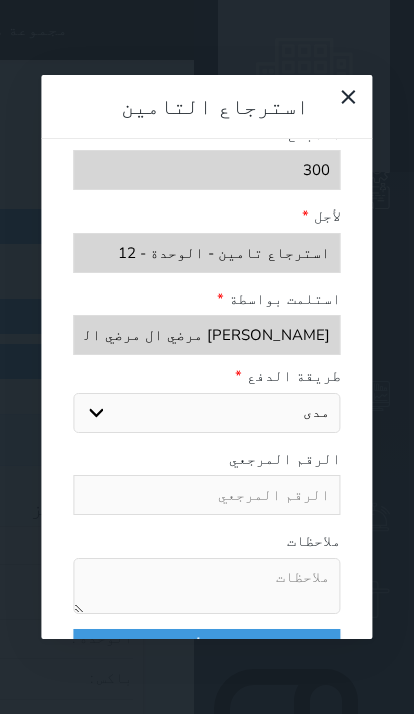 select on "bank-transfer" 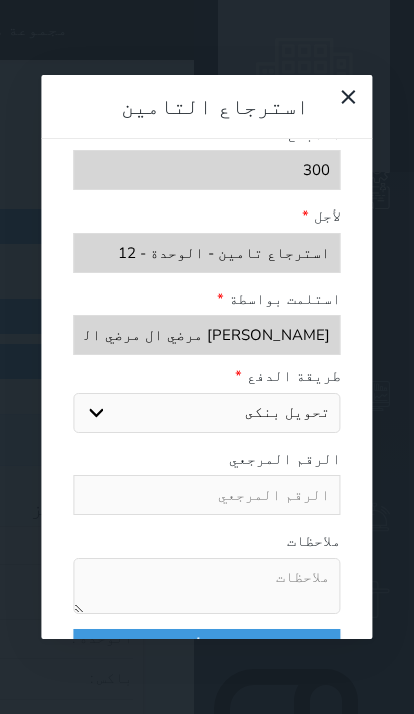 type 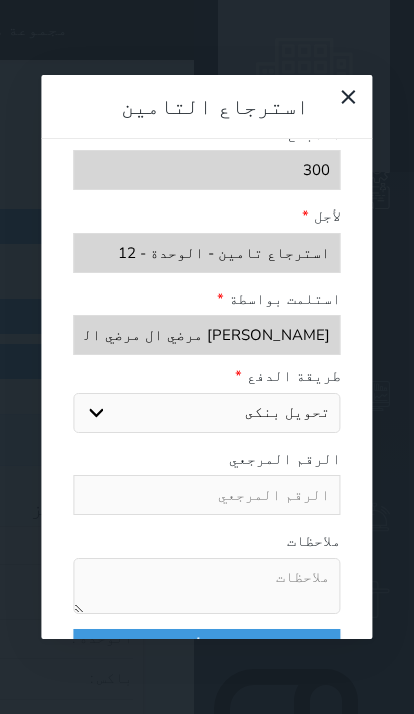 click at bounding box center [206, 495] 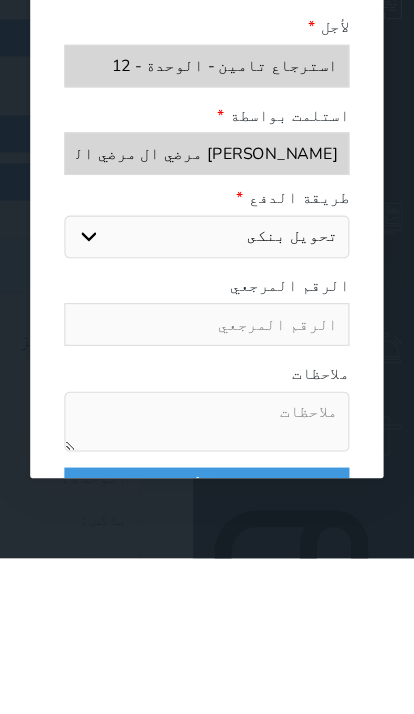 click on "حفظ" at bounding box center [206, 642] 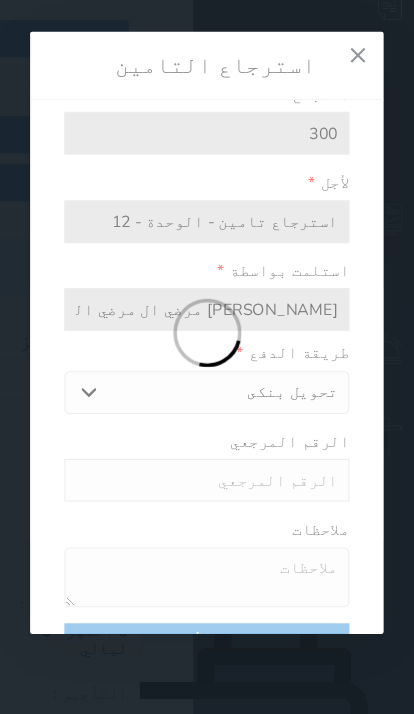 select 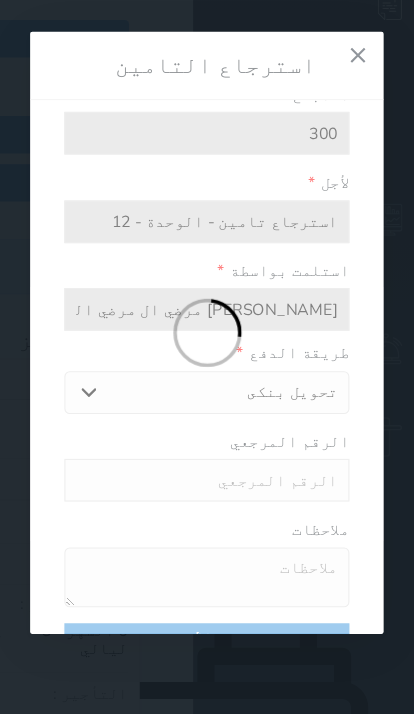 type on "[DATE] 21:54:23 GMT+0300 (التوقيت العربي الرسمي)" 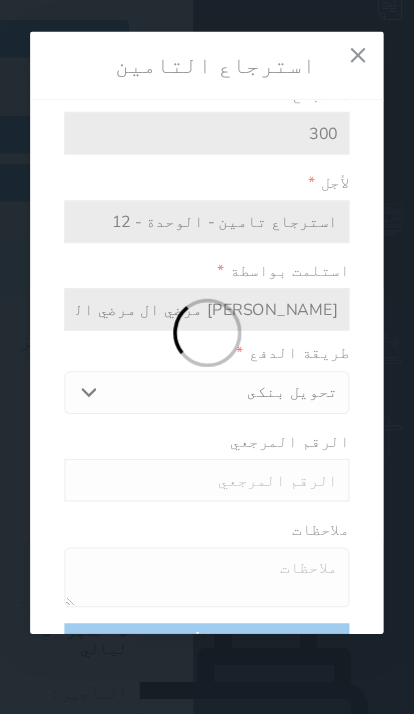 type on "0.00" 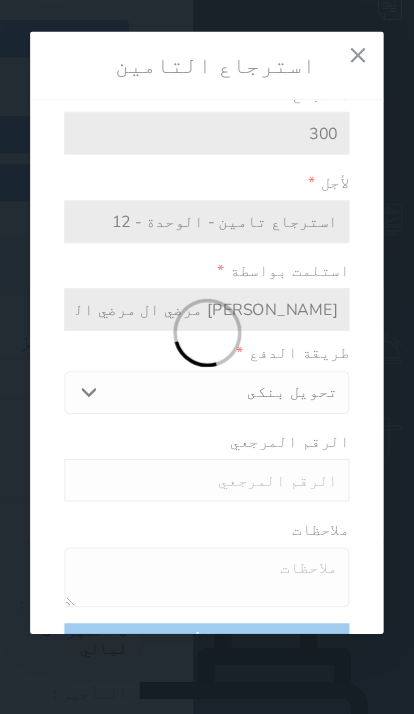 type 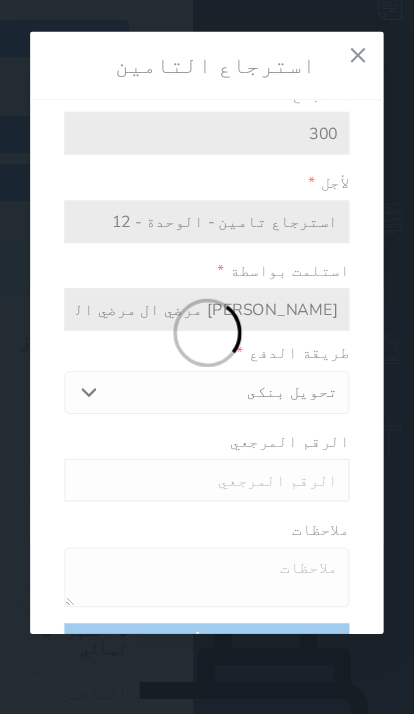 select 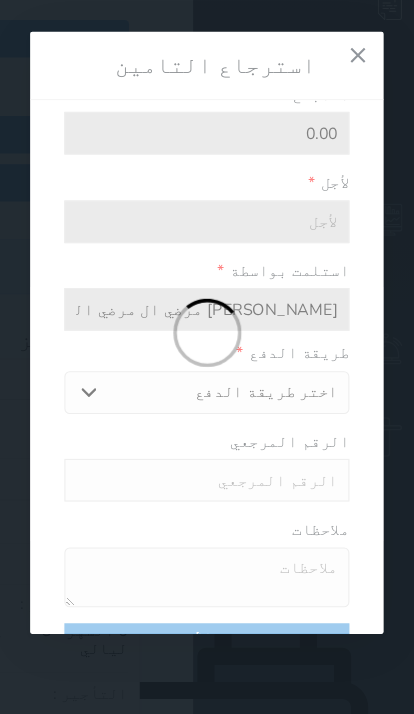 scroll, scrollTop: 288, scrollLeft: 0, axis: vertical 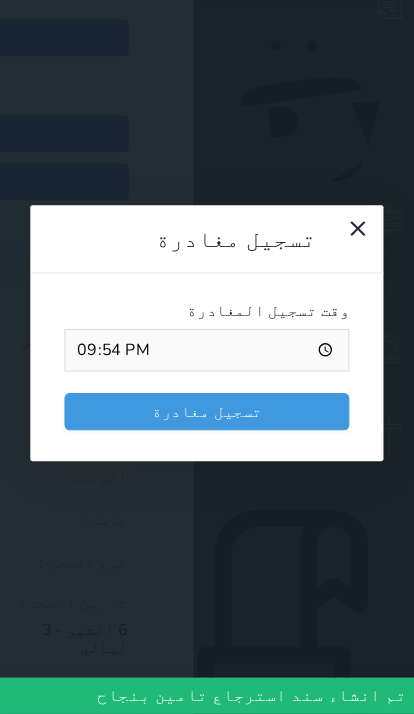 click on "تسجيل مغادرة" at bounding box center (206, 430) 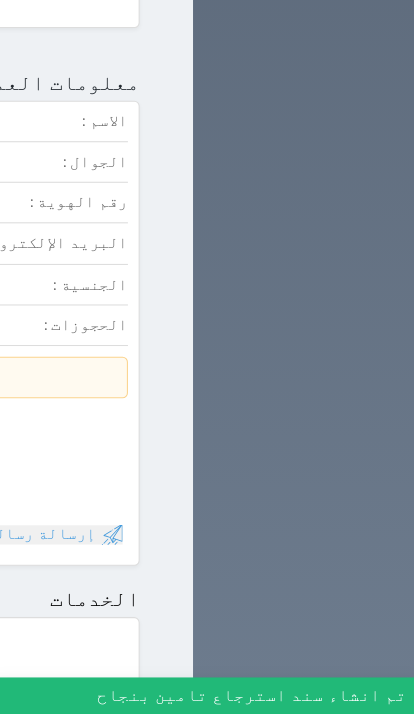 scroll, scrollTop: 1767, scrollLeft: 0, axis: vertical 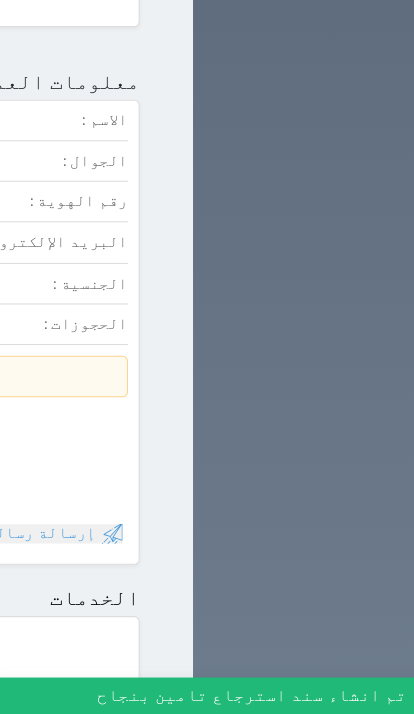 click at bounding box center [170, -1737] 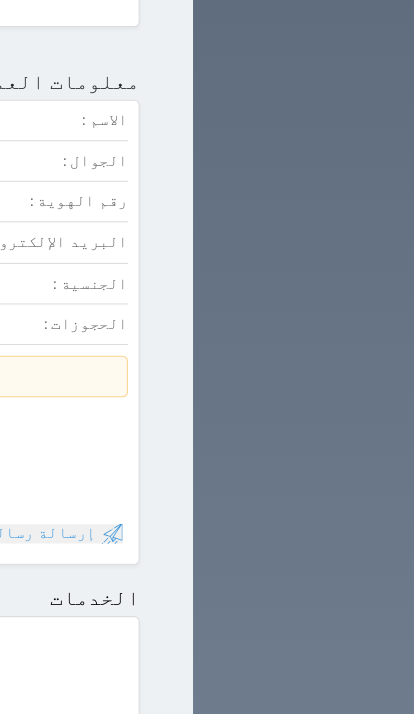 click on "حجز جماعي جديد   حجز جديد             الرئيسية     تسكين الوحدات     جدول الحجوزات     إدارة الحجوزات     POS     الإدارة المالية     العملاء     تقييمات العملاء     الوحدات     الخدمات     التقارير     الإعدادات                                 المدفوعات الالكترونية     الدعم الفني" at bounding box center (304, -135) 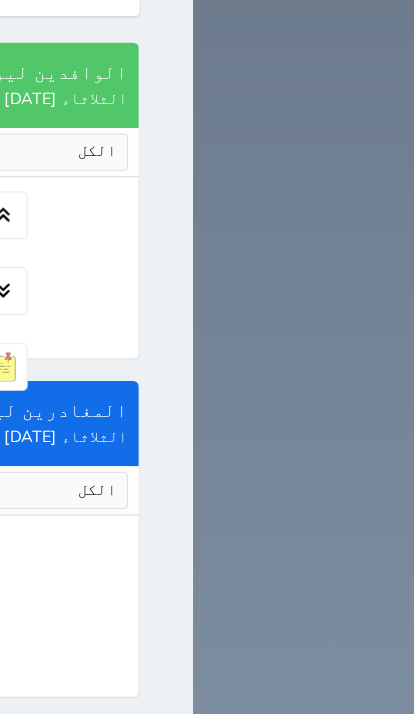 scroll, scrollTop: 2744, scrollLeft: 0, axis: vertical 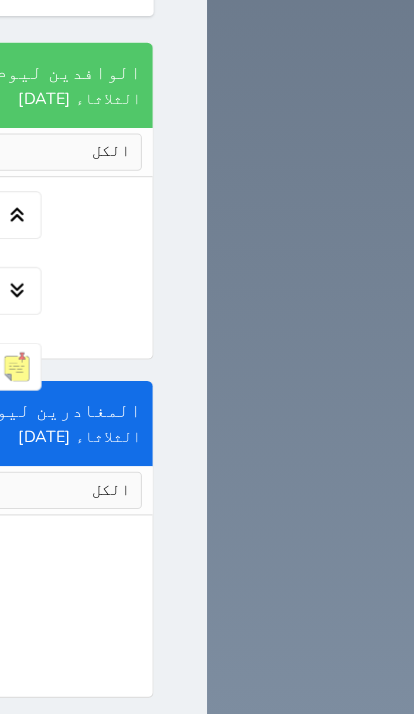 click on "إدارة الحجز" at bounding box center [-342, -614] 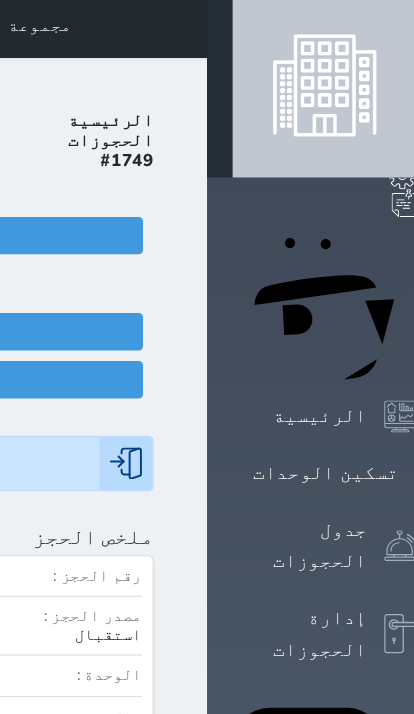 scroll, scrollTop: 0, scrollLeft: 0, axis: both 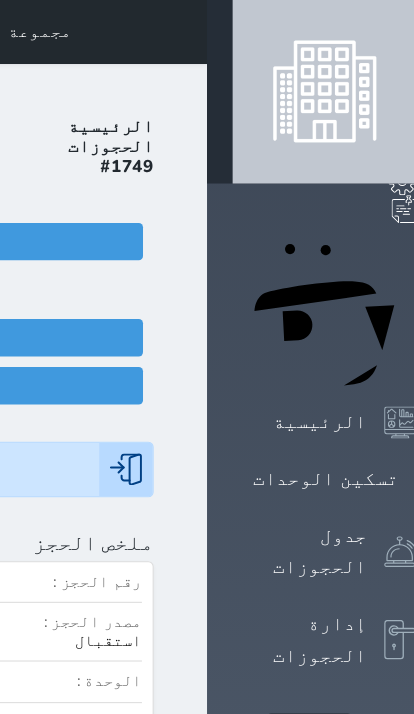 select 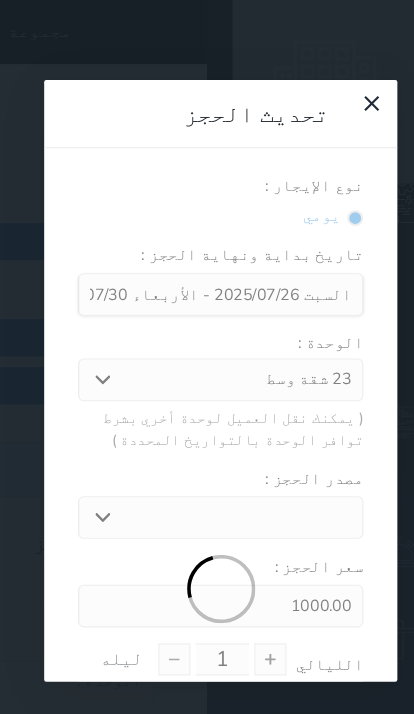 select on "12598" 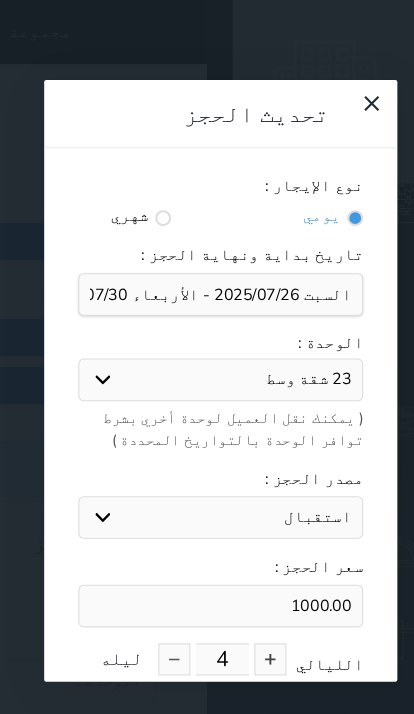 click at bounding box center (254, 618) 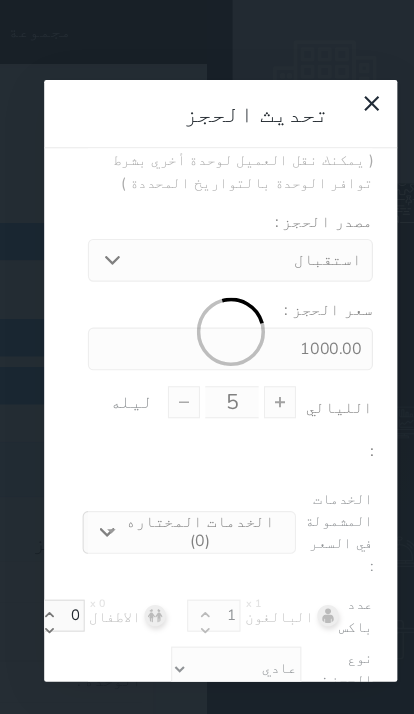 scroll, scrollTop: 239, scrollLeft: -9, axis: both 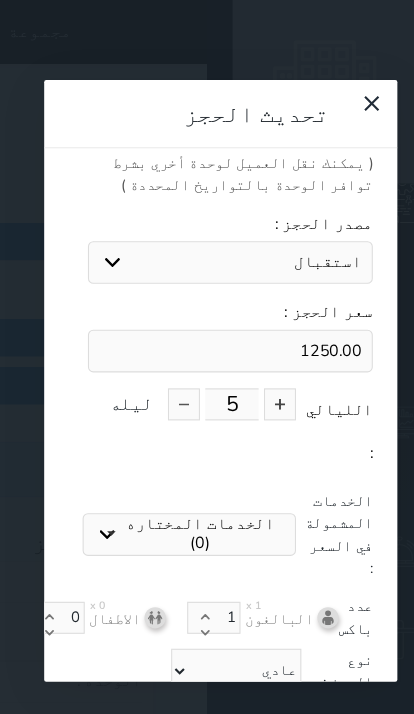 click on "تحديث الحجز" at bounding box center (215, 675) 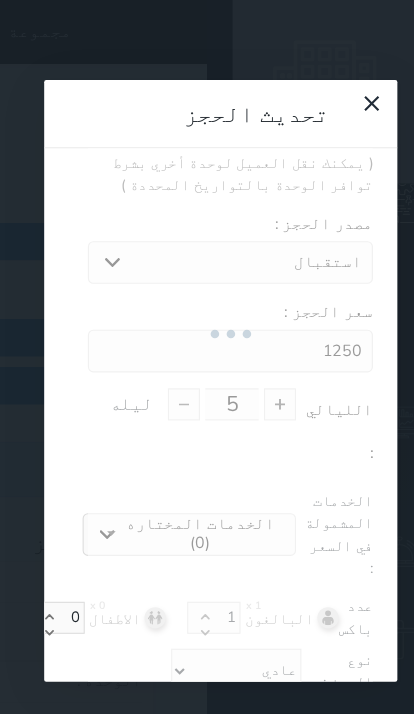 scroll, scrollTop: 0, scrollLeft: 0, axis: both 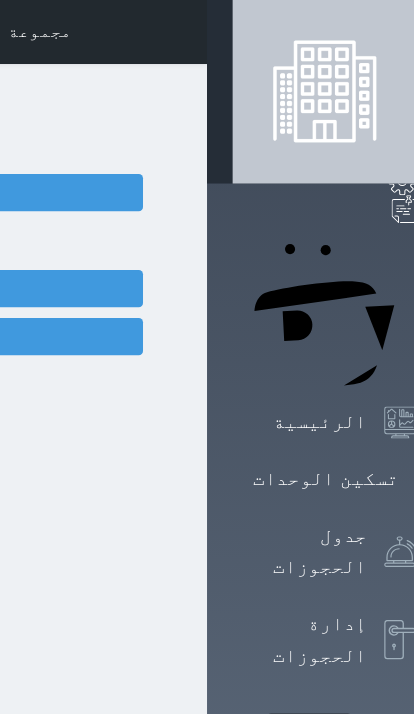 select 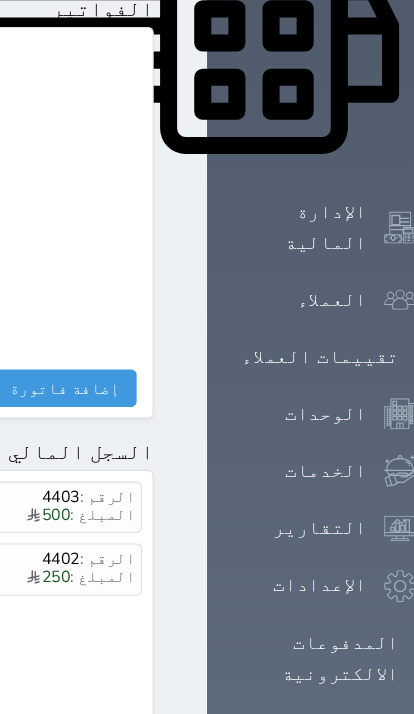 scroll, scrollTop: 1240, scrollLeft: 0, axis: vertical 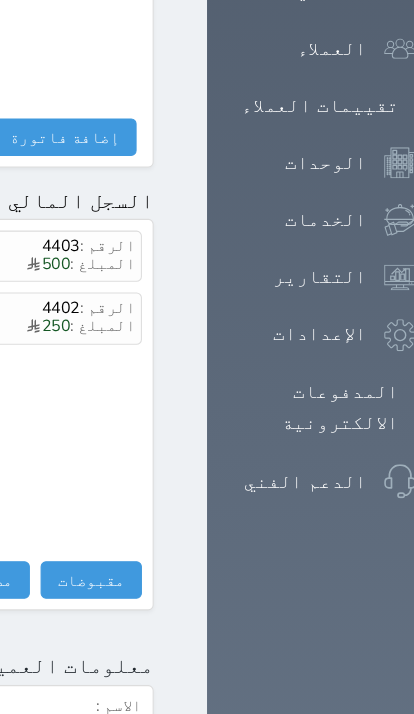click on "مقبوضات" at bounding box center (85, 543) 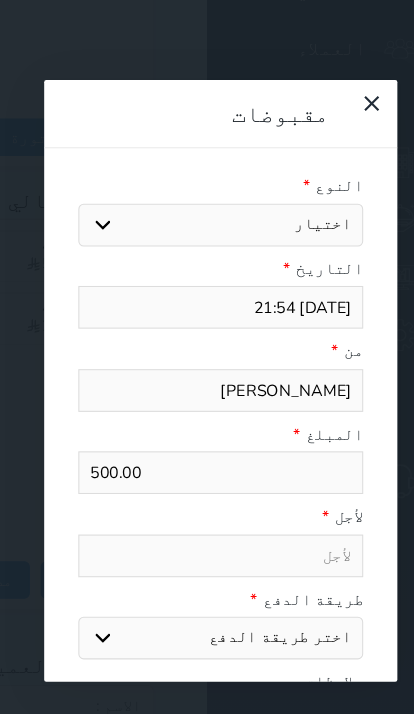 select 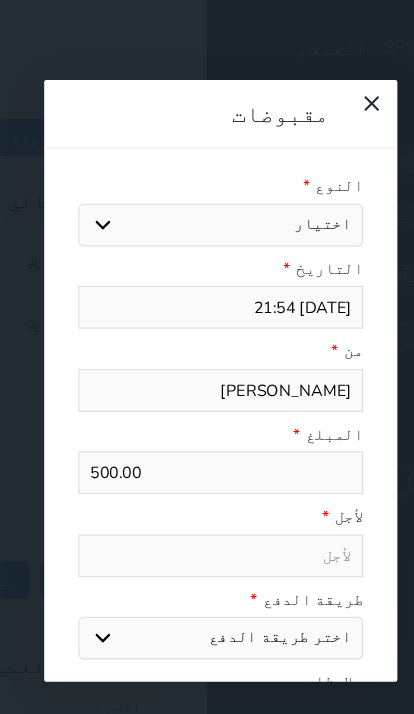 select on "59895" 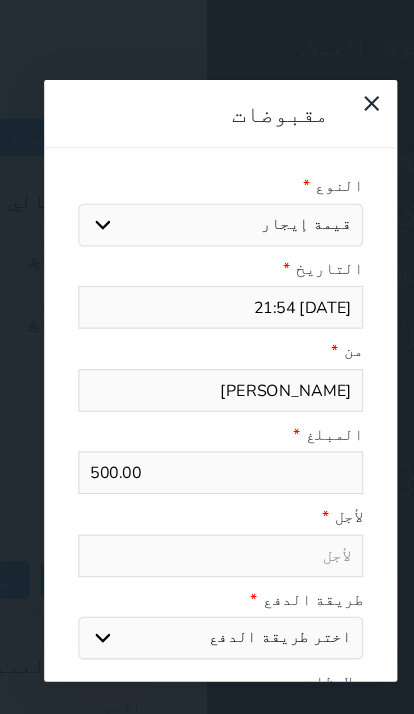 select 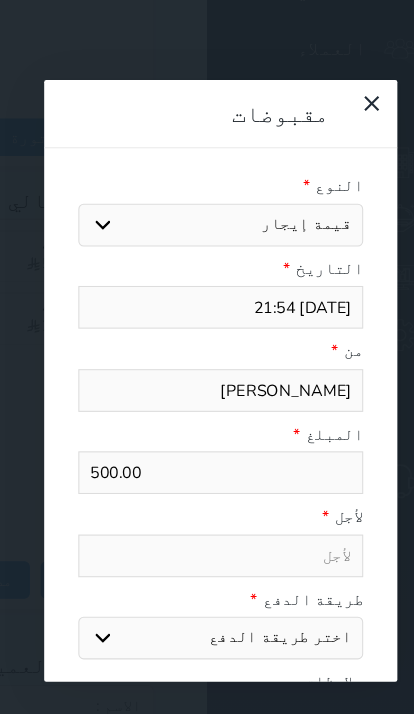 type on "قيمة إيجار - الوحدة - 23" 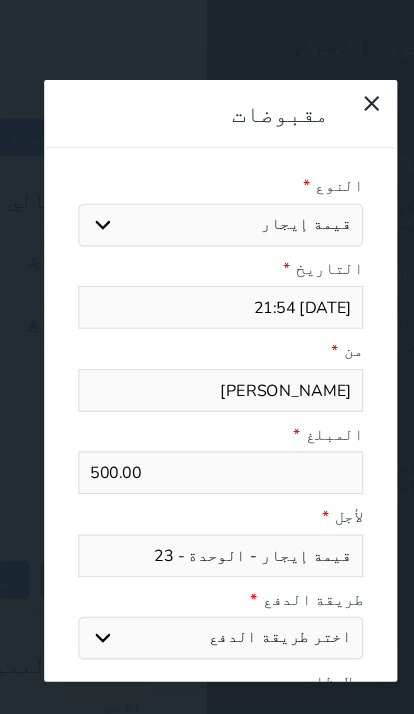 click on "اختر طريقة الدفع   دفع نقدى   تحويل بنكى   مدى   بطاقة ائتمان   آجل" at bounding box center (206, 598) 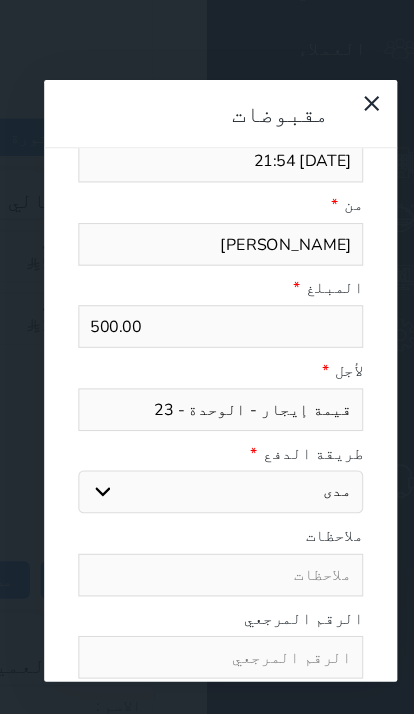 scroll, scrollTop: 153, scrollLeft: 0, axis: vertical 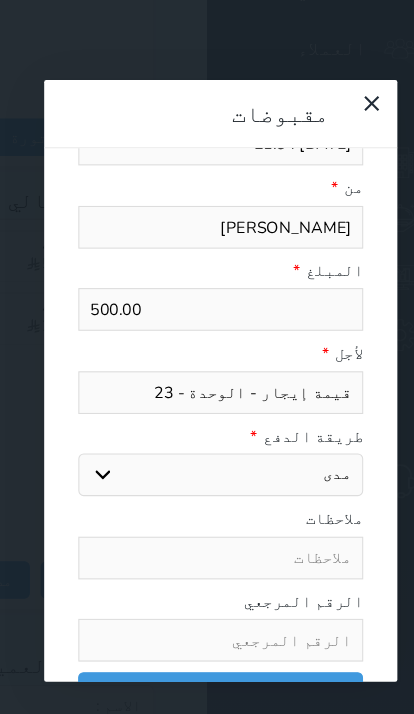click at bounding box center (206, 600) 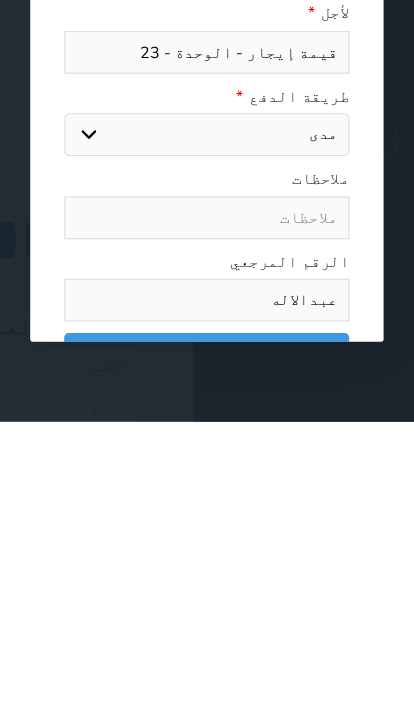 type on "عبدالاله" 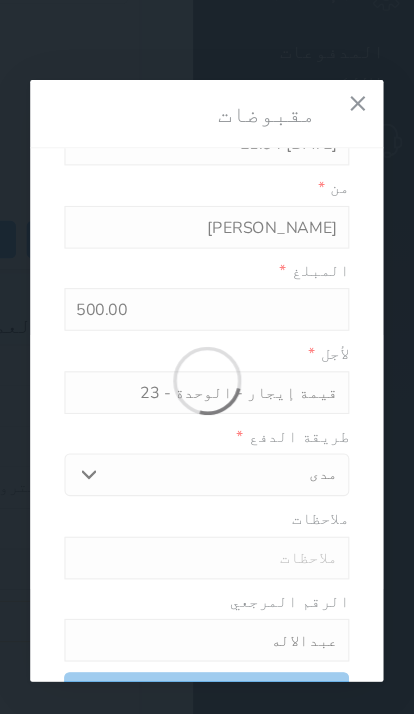 select 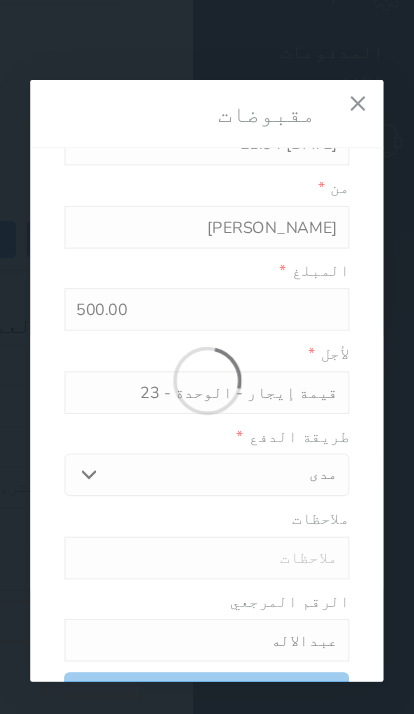 type 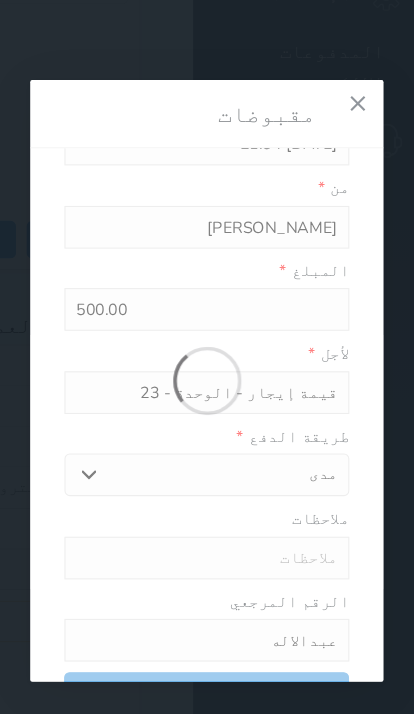 type on "0" 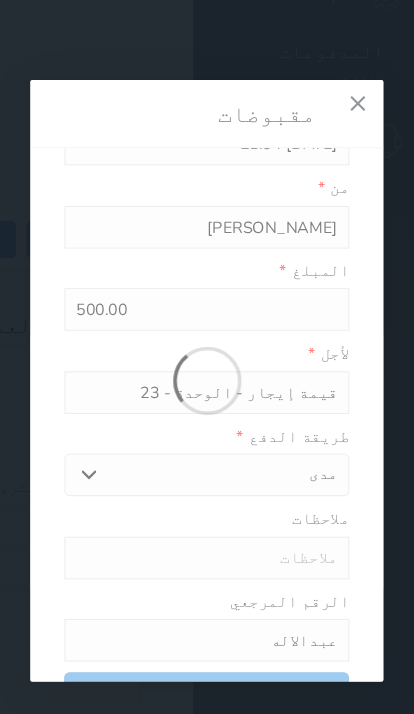 select 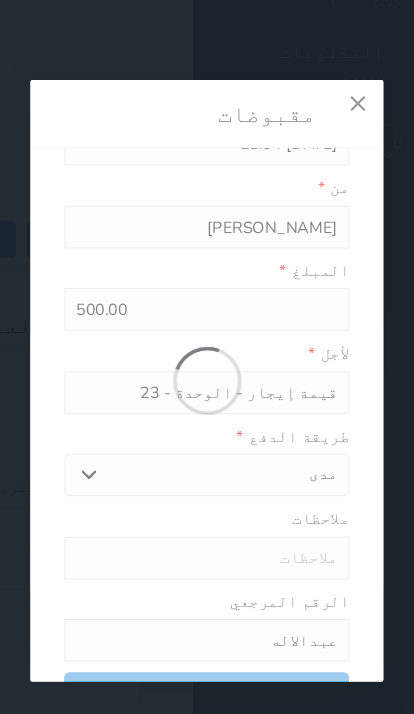 type on "0" 